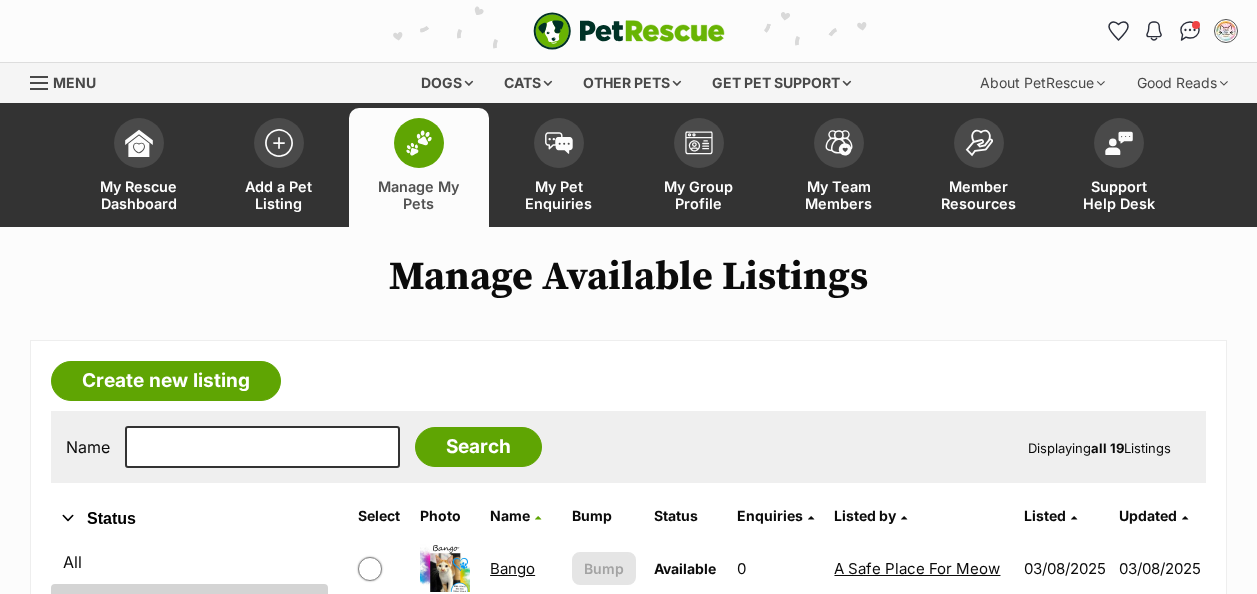 scroll, scrollTop: 400, scrollLeft: 0, axis: vertical 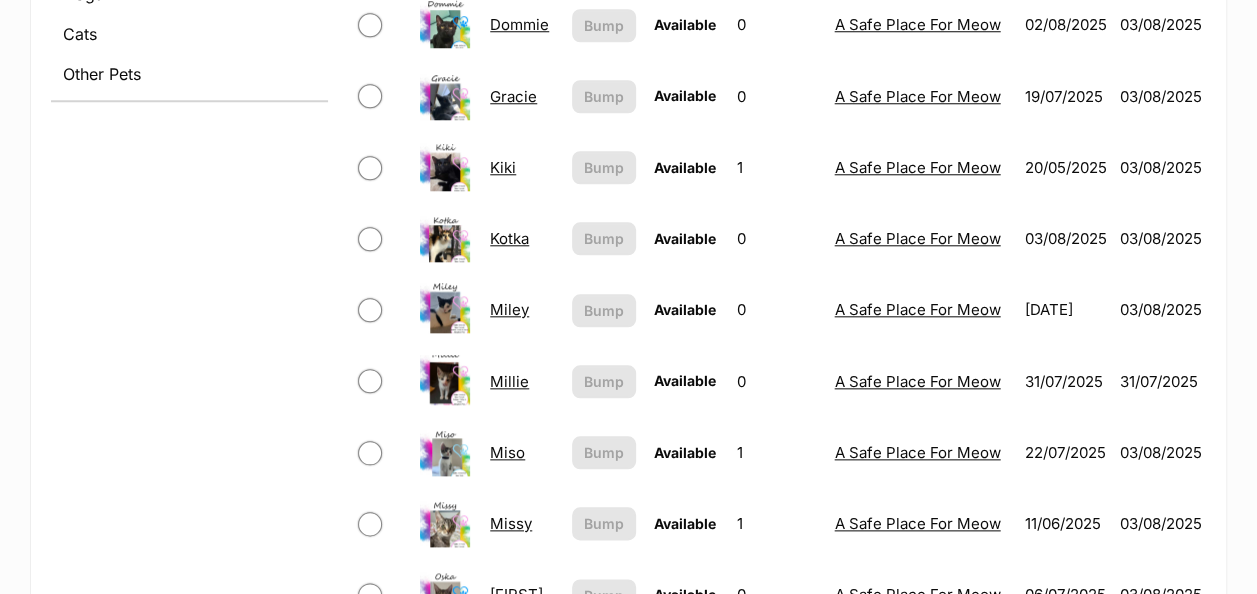 click on "Missy" at bounding box center [511, 523] 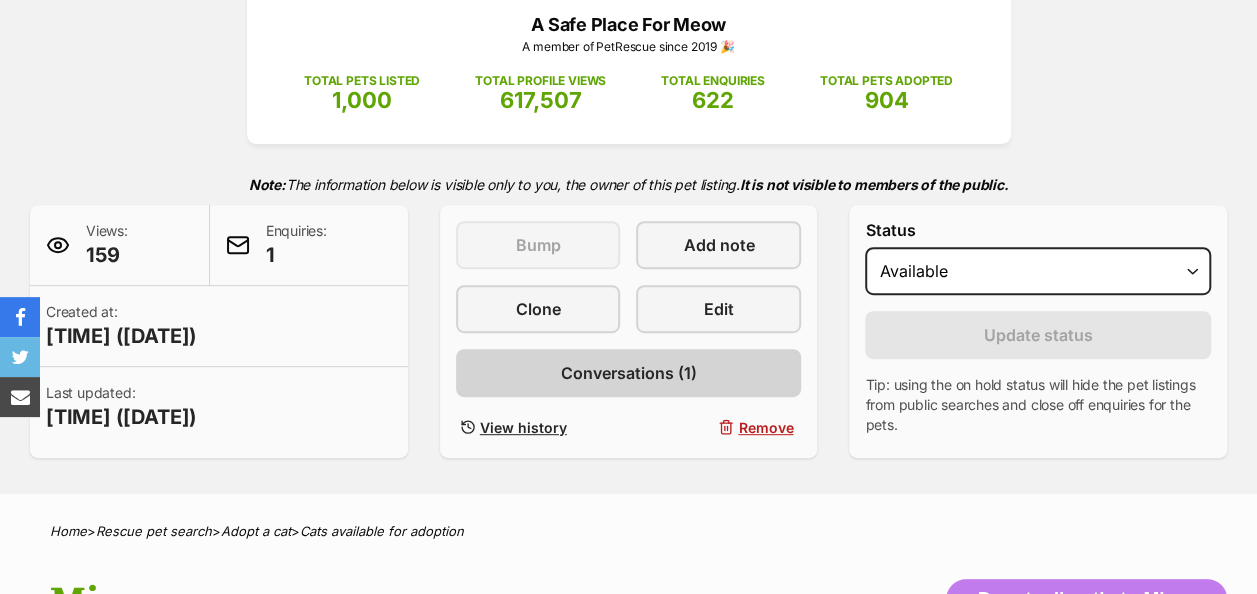 scroll, scrollTop: 300, scrollLeft: 0, axis: vertical 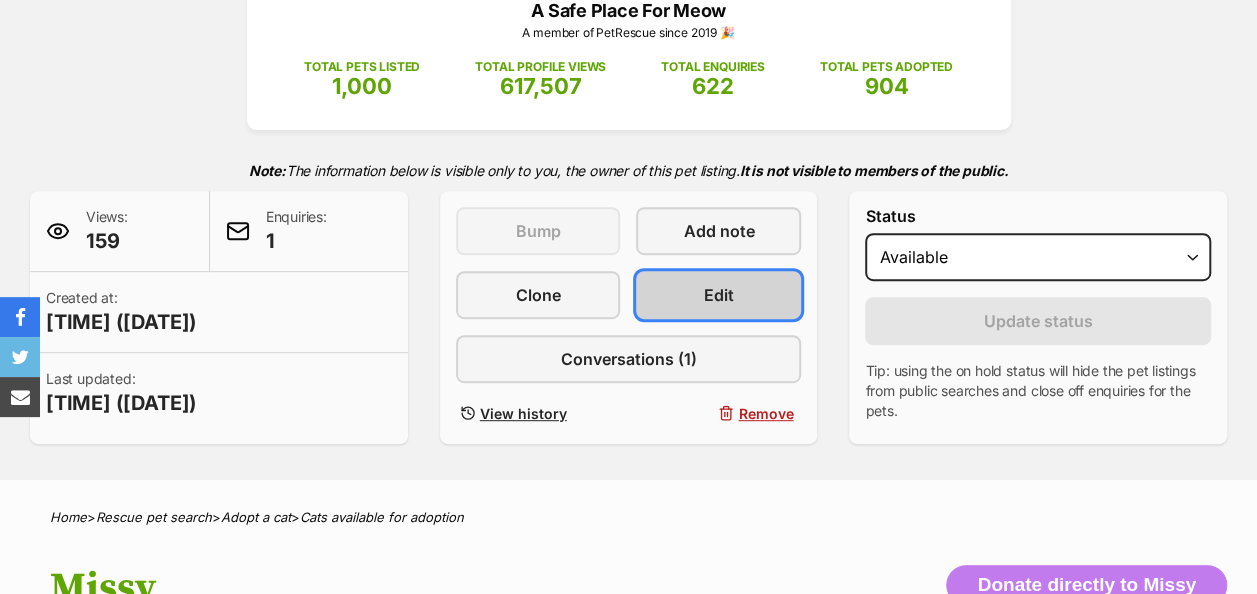 click on "Edit" at bounding box center [718, 295] 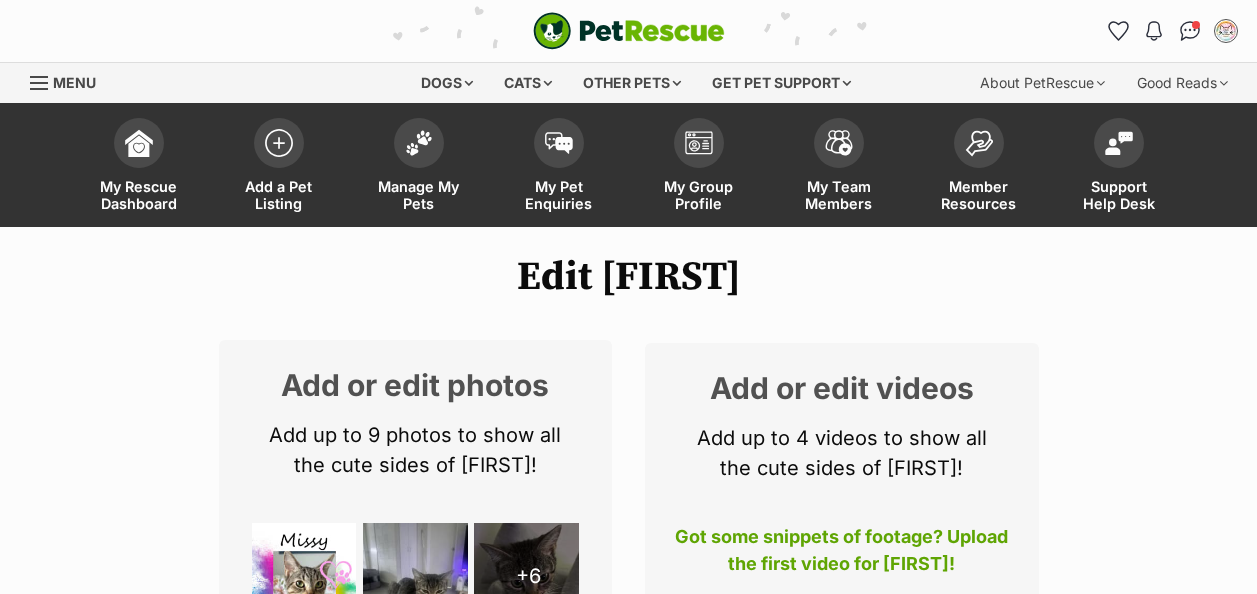 scroll, scrollTop: 300, scrollLeft: 0, axis: vertical 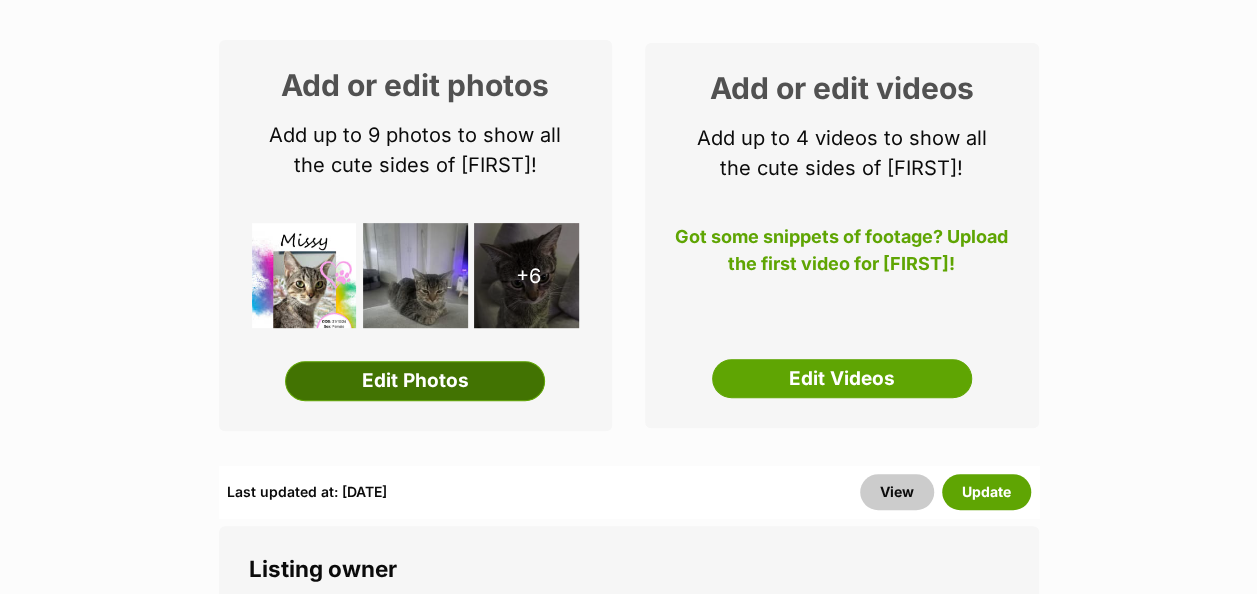 click on "Edit Photos" at bounding box center [415, 381] 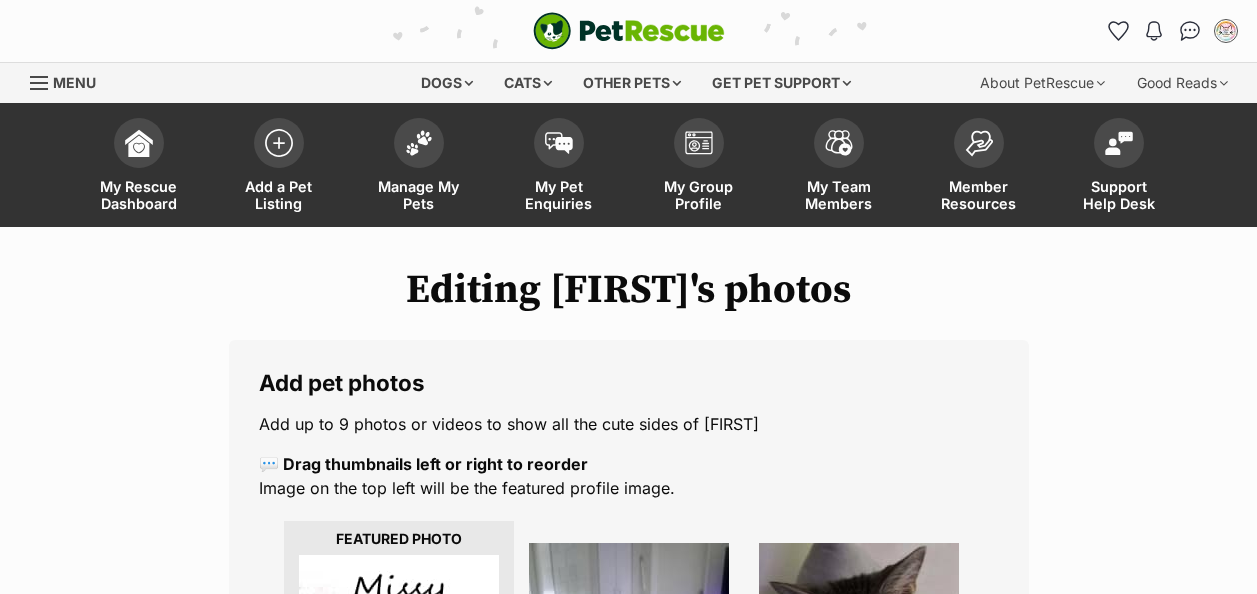scroll, scrollTop: 0, scrollLeft: 0, axis: both 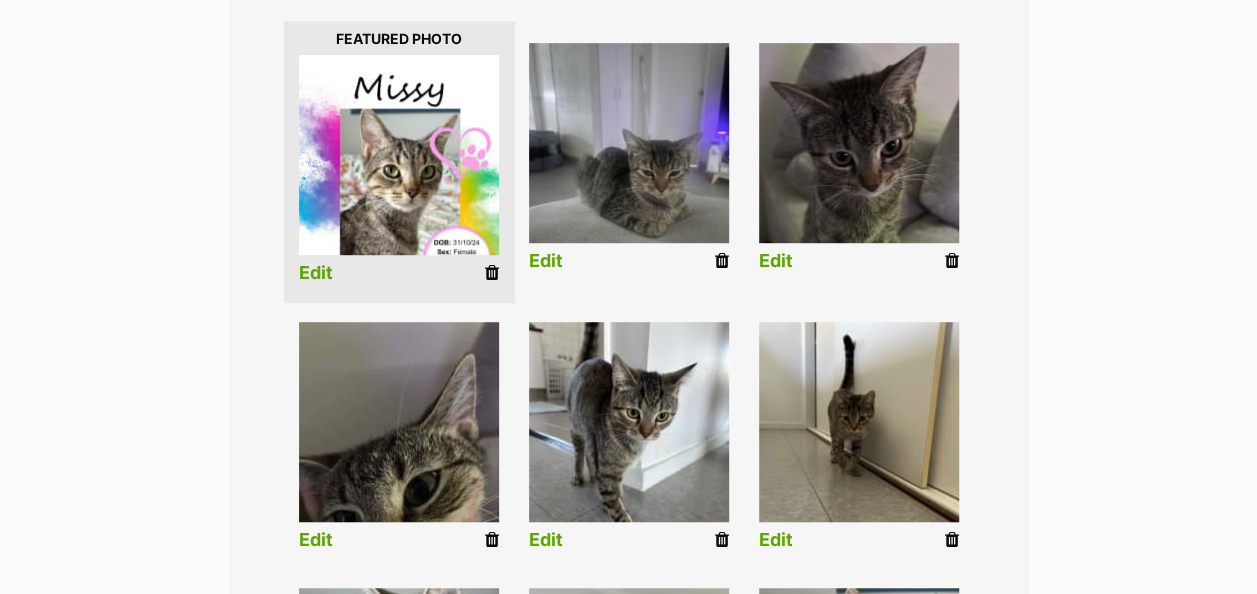 click at bounding box center (492, 273) 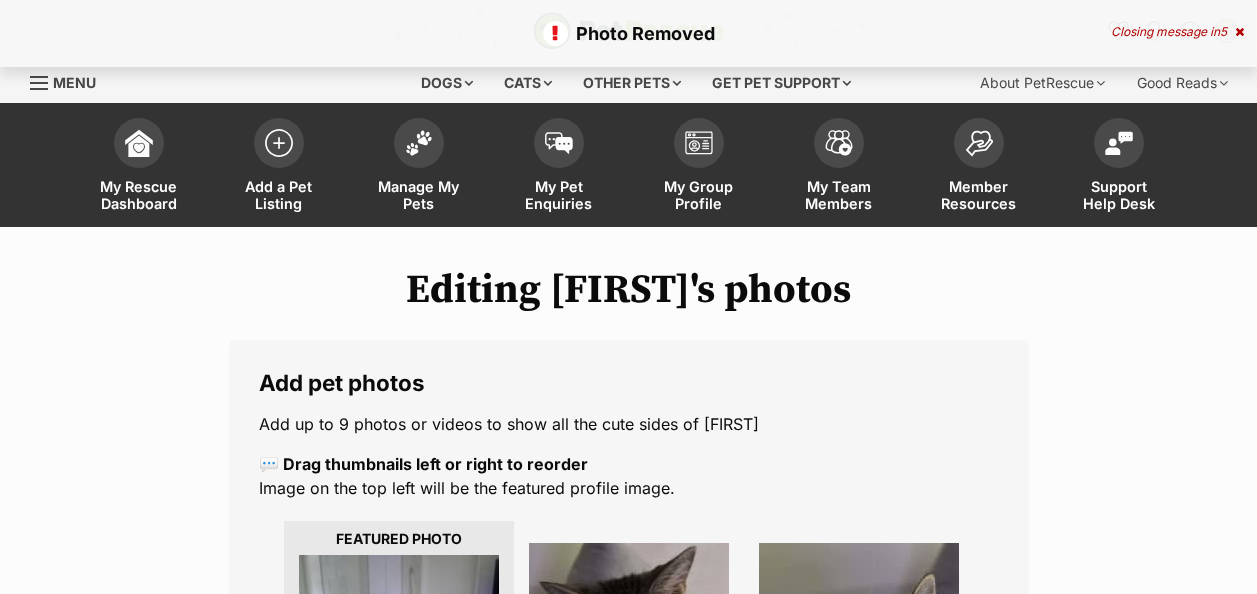 scroll, scrollTop: 0, scrollLeft: 0, axis: both 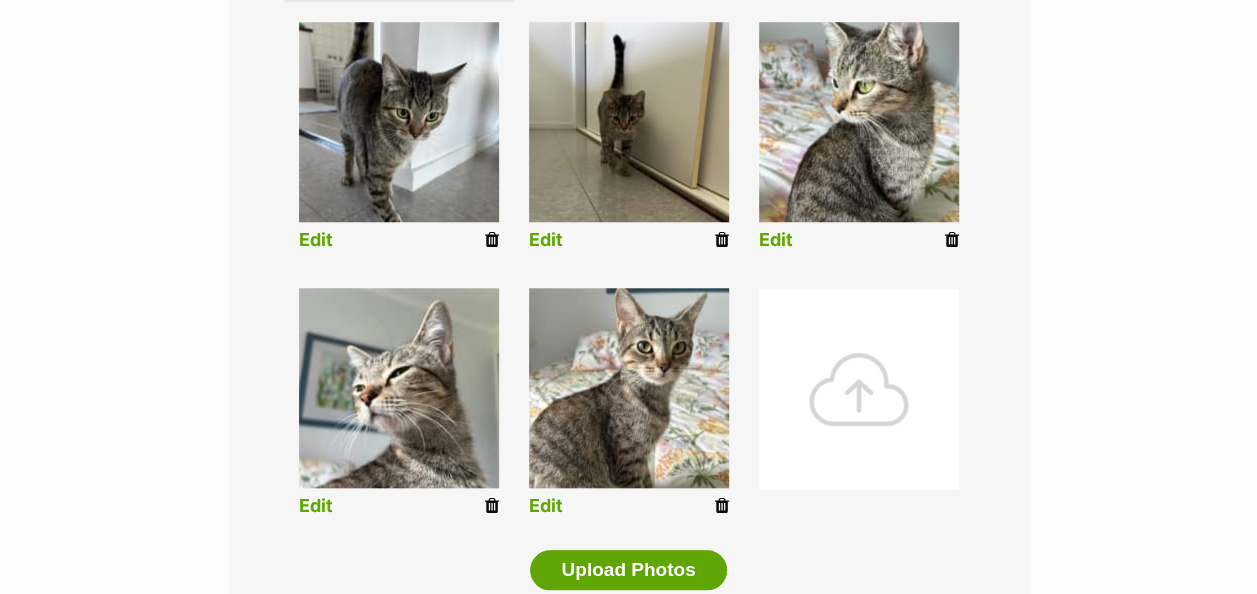 click at bounding box center [859, 389] 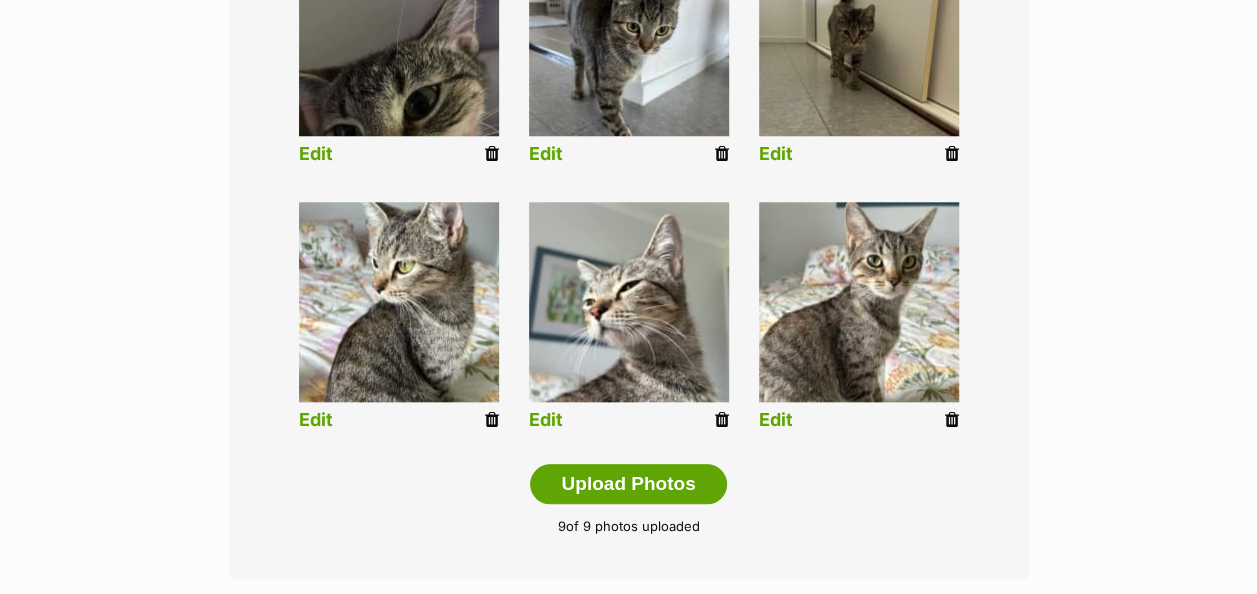 scroll, scrollTop: 888, scrollLeft: 0, axis: vertical 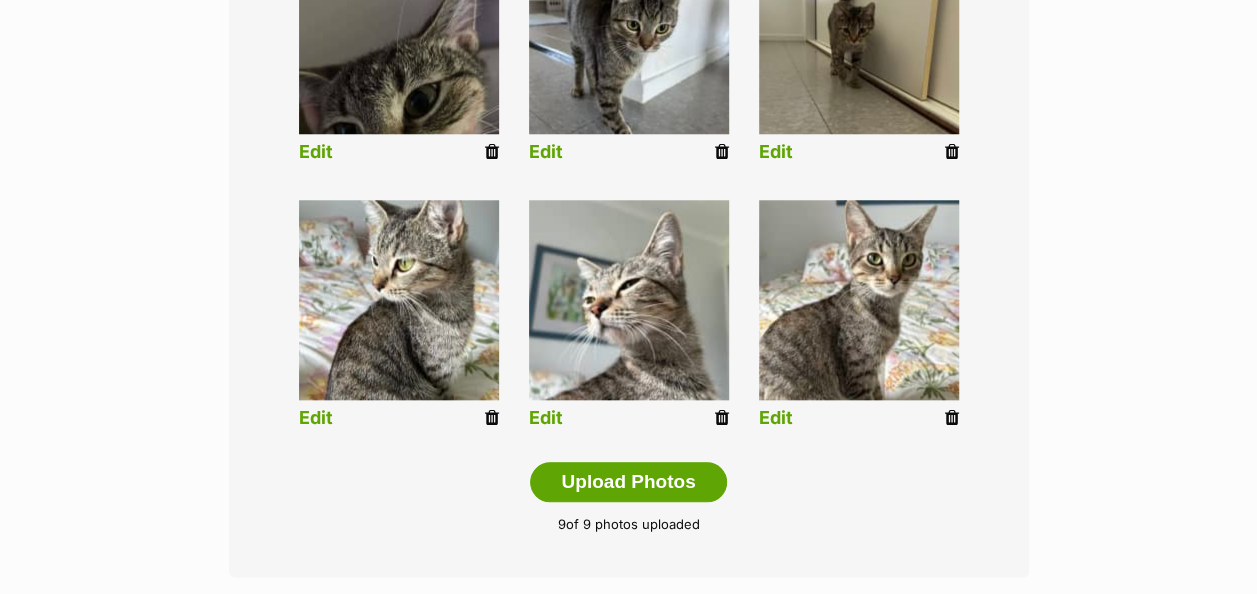 click at bounding box center [492, 418] 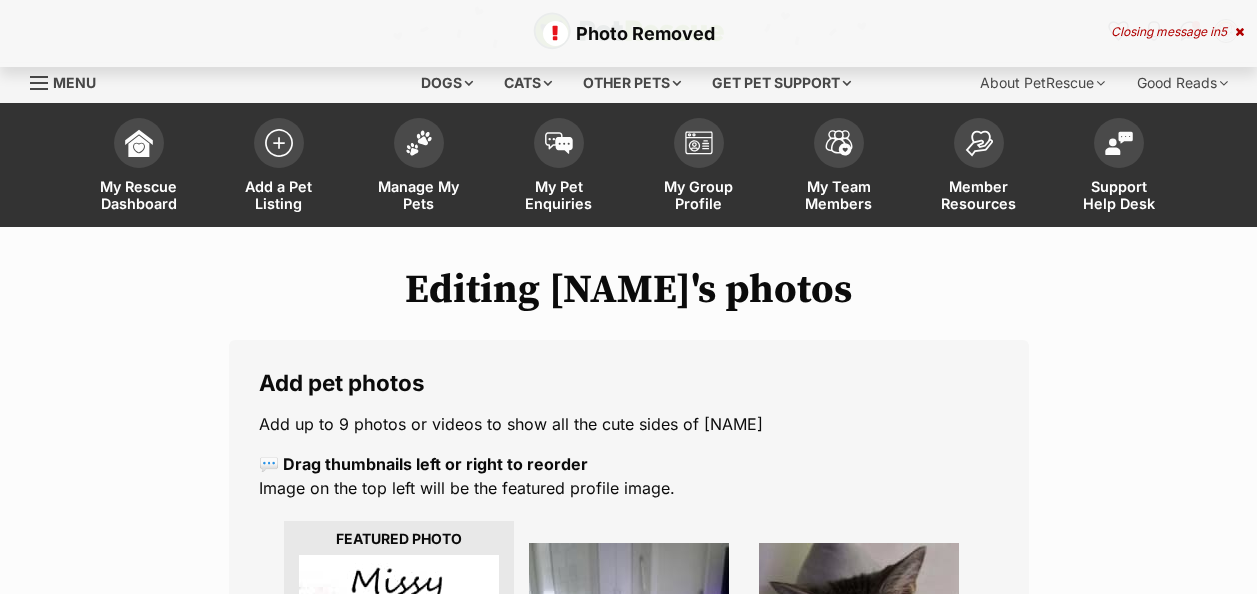 scroll, scrollTop: 400, scrollLeft: 0, axis: vertical 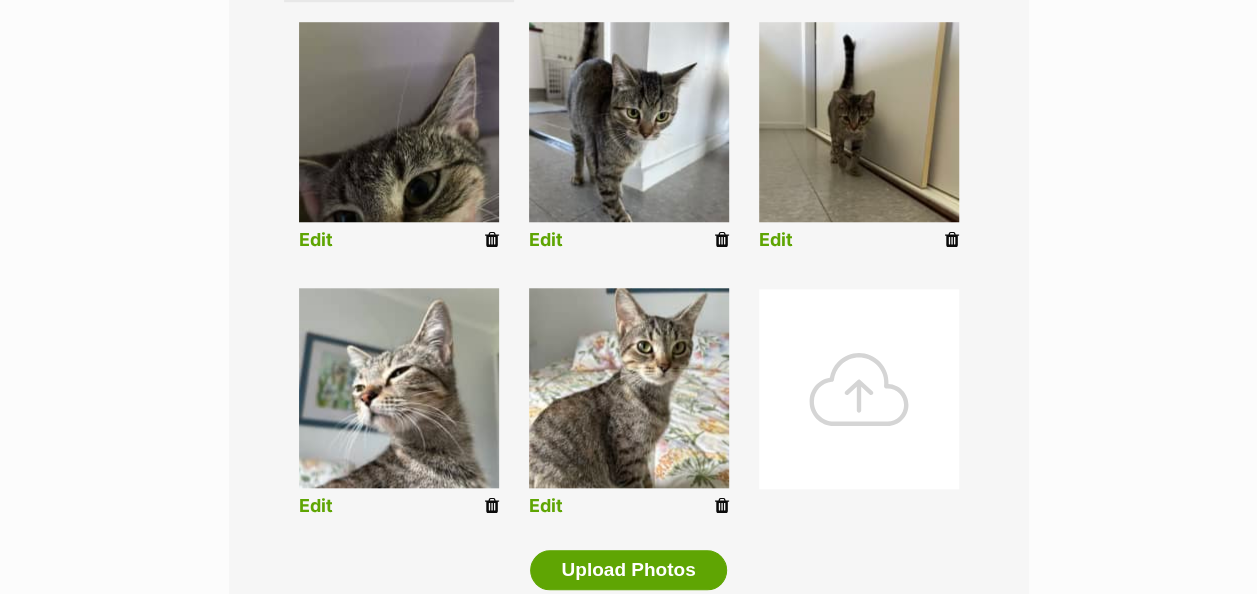 click at bounding box center (492, 506) 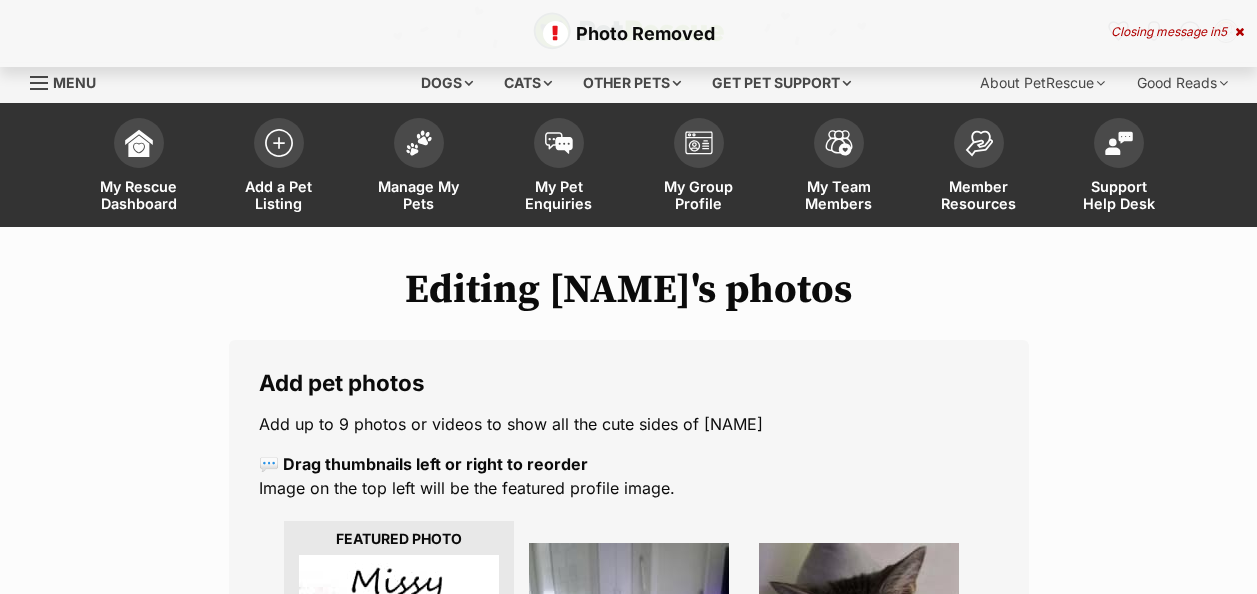 scroll, scrollTop: 0, scrollLeft: 0, axis: both 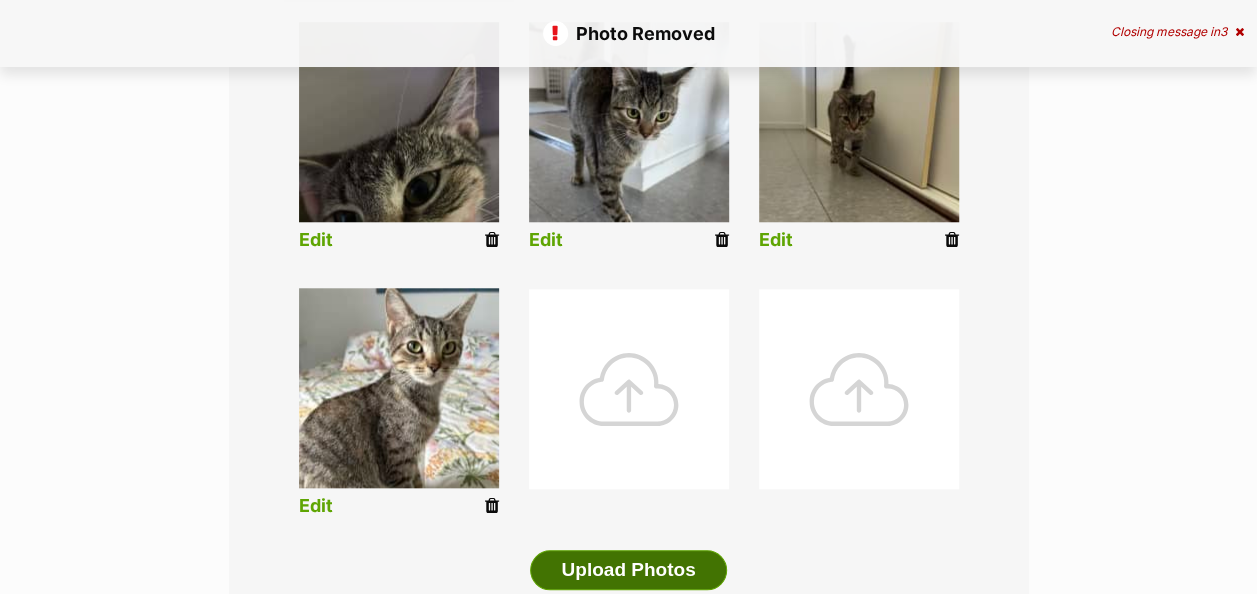 click on "Upload Photos" at bounding box center (628, 570) 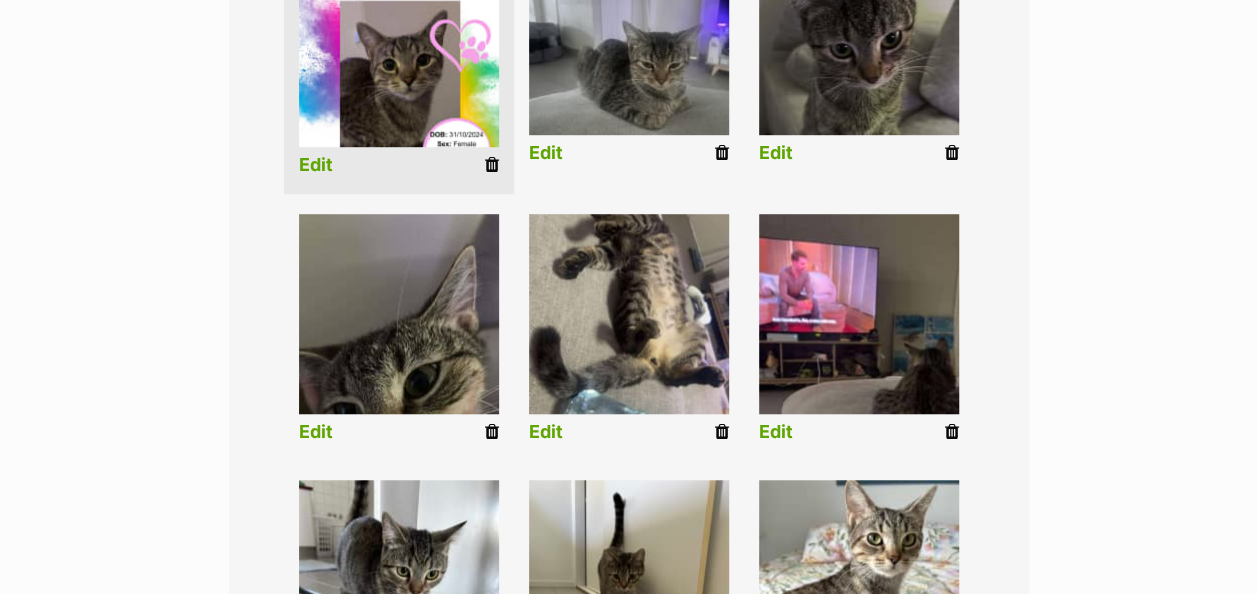 scroll, scrollTop: 500, scrollLeft: 0, axis: vertical 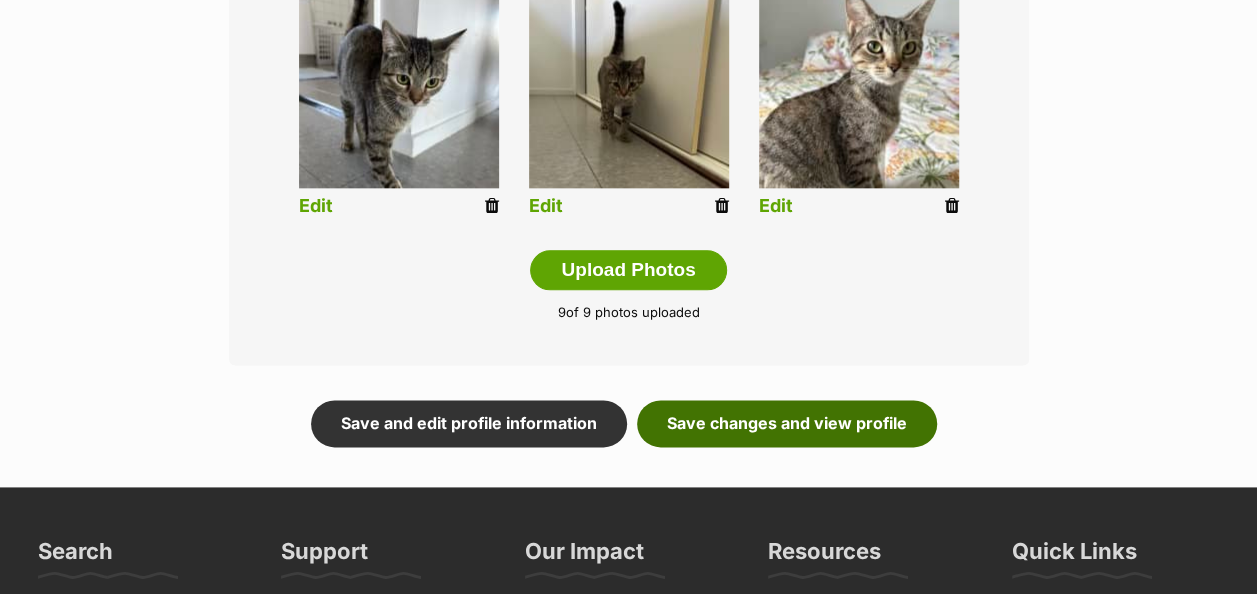click on "Save changes and view profile" at bounding box center [787, 423] 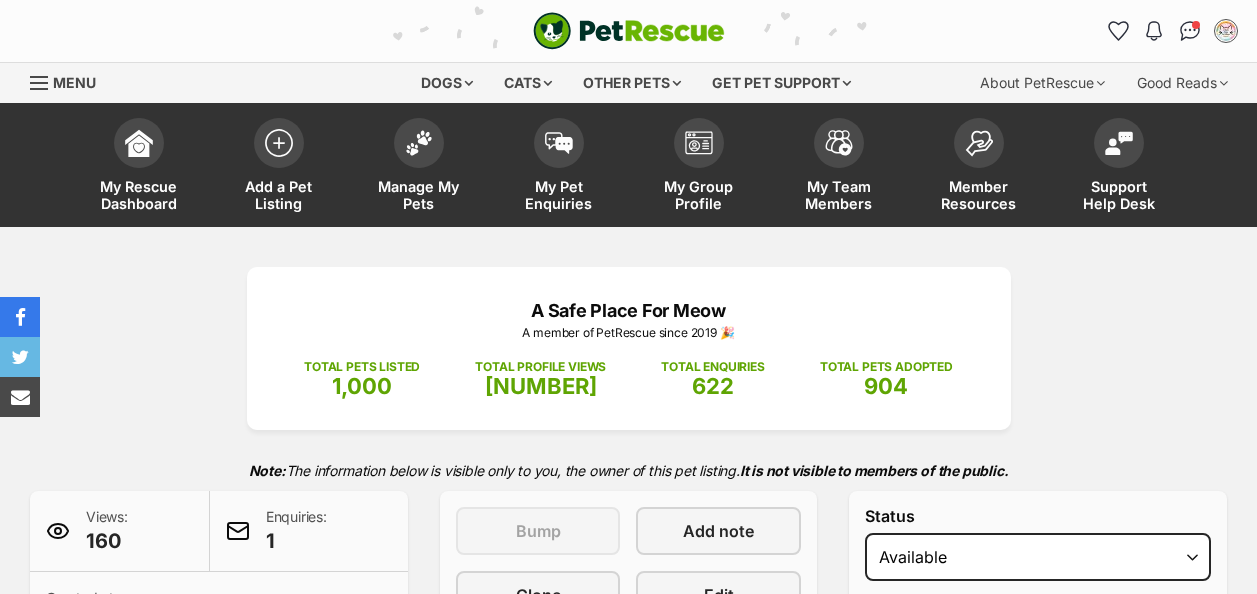 scroll, scrollTop: 0, scrollLeft: 0, axis: both 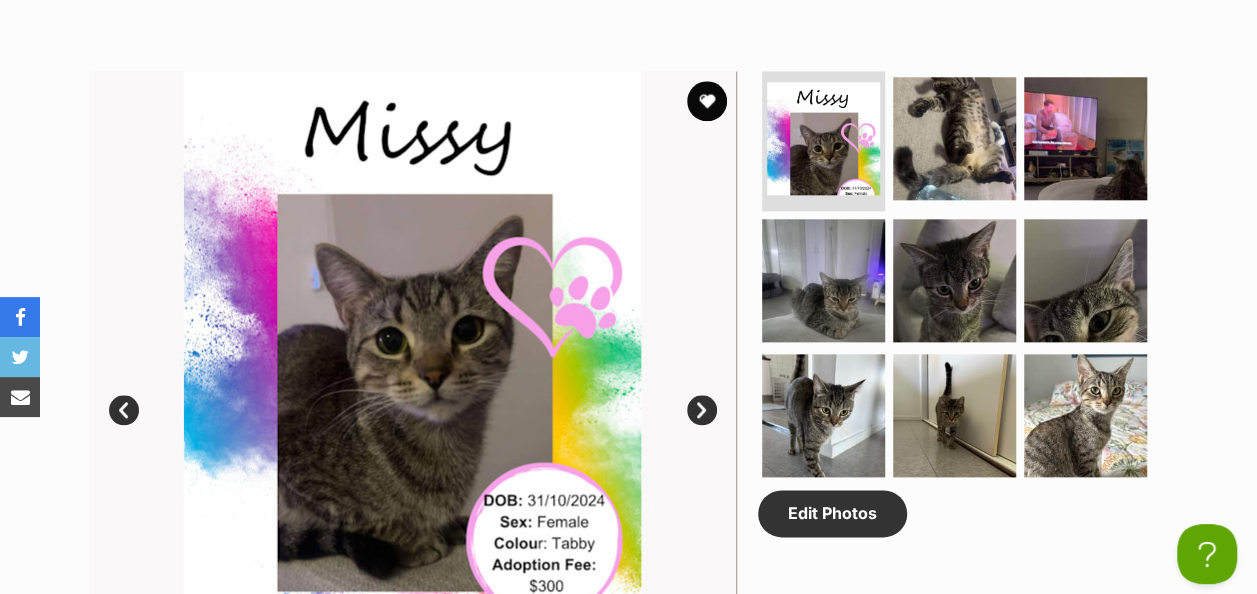 click on "Next" at bounding box center [702, 410] 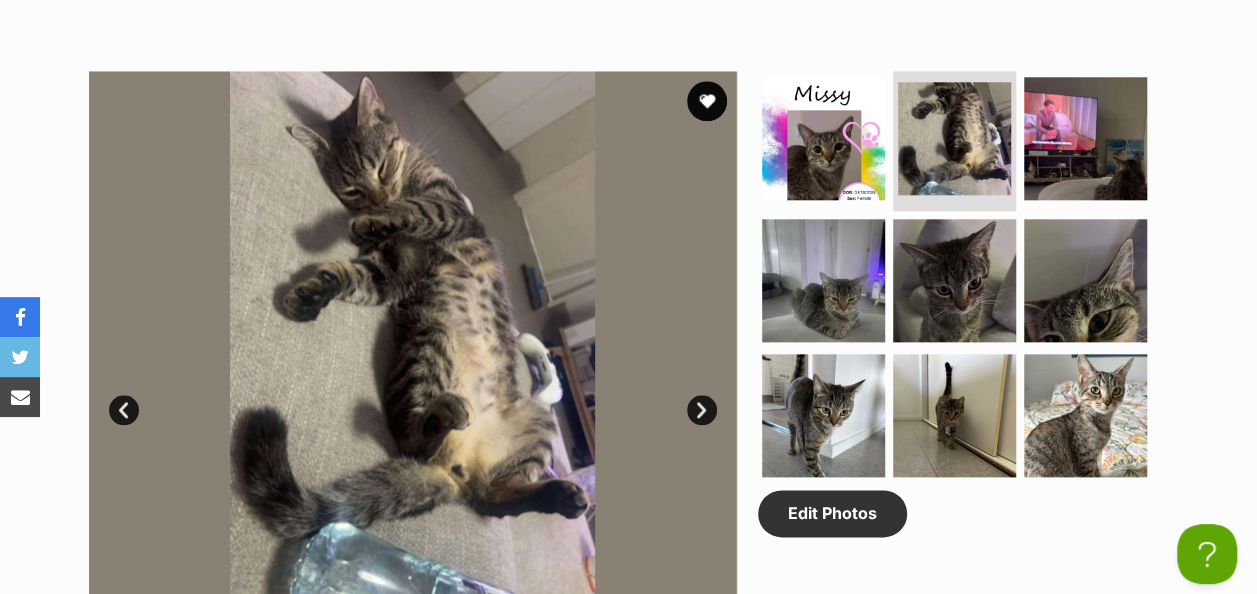 click on "Next" at bounding box center (702, 410) 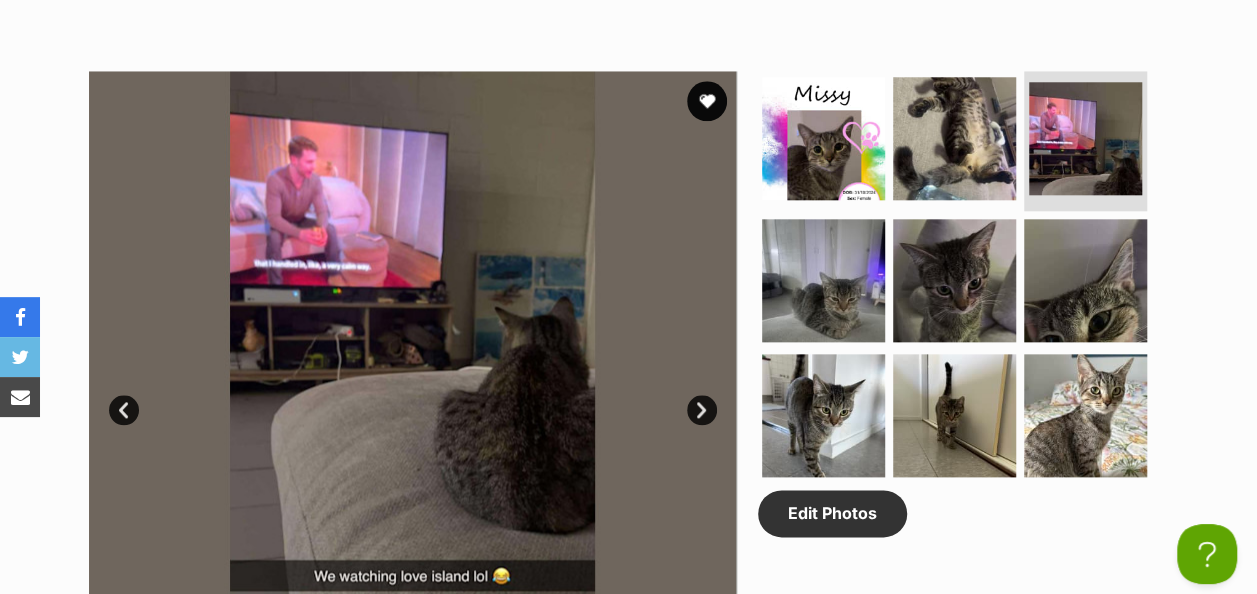click on "Next" at bounding box center [702, 410] 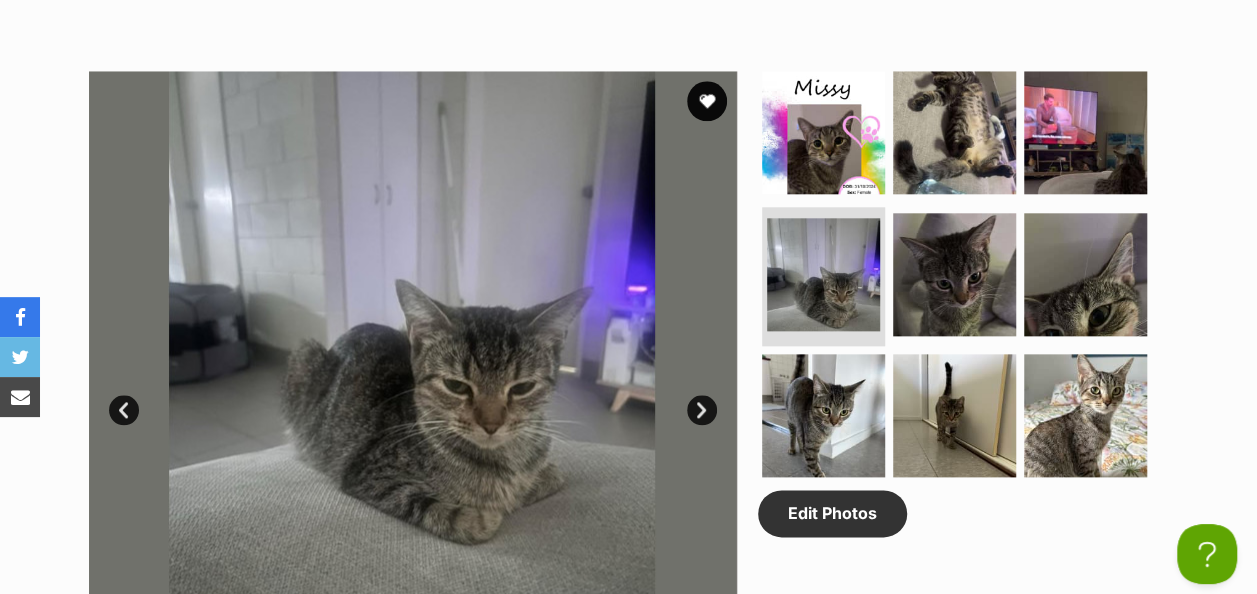 click on "Next" at bounding box center [702, 410] 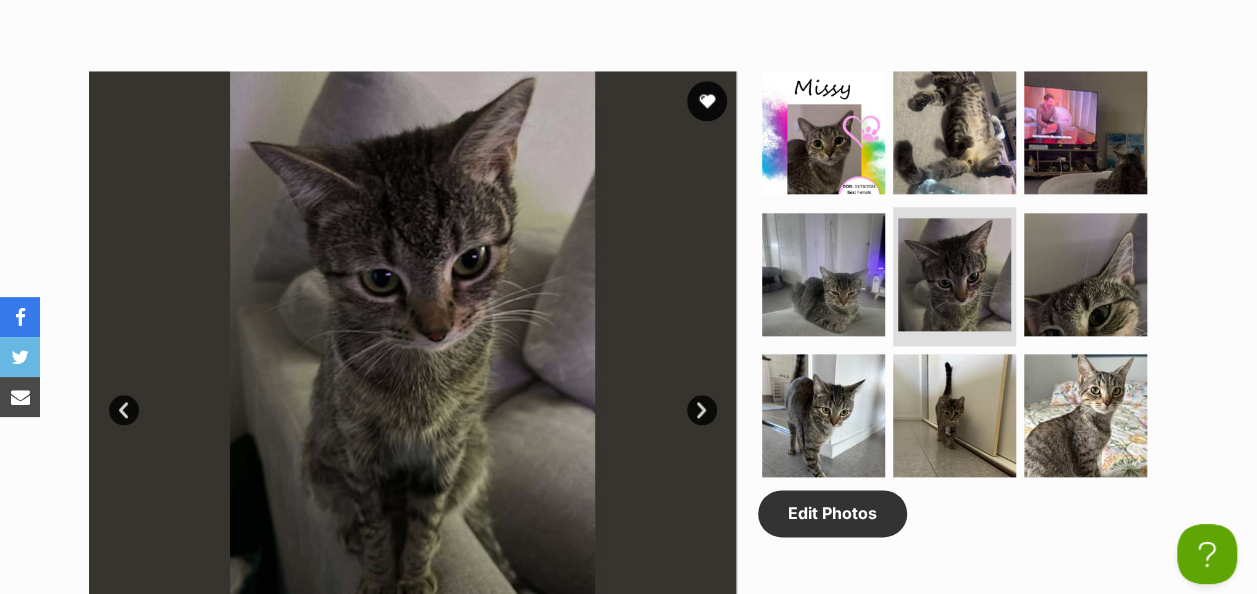 click on "Next" at bounding box center [702, 410] 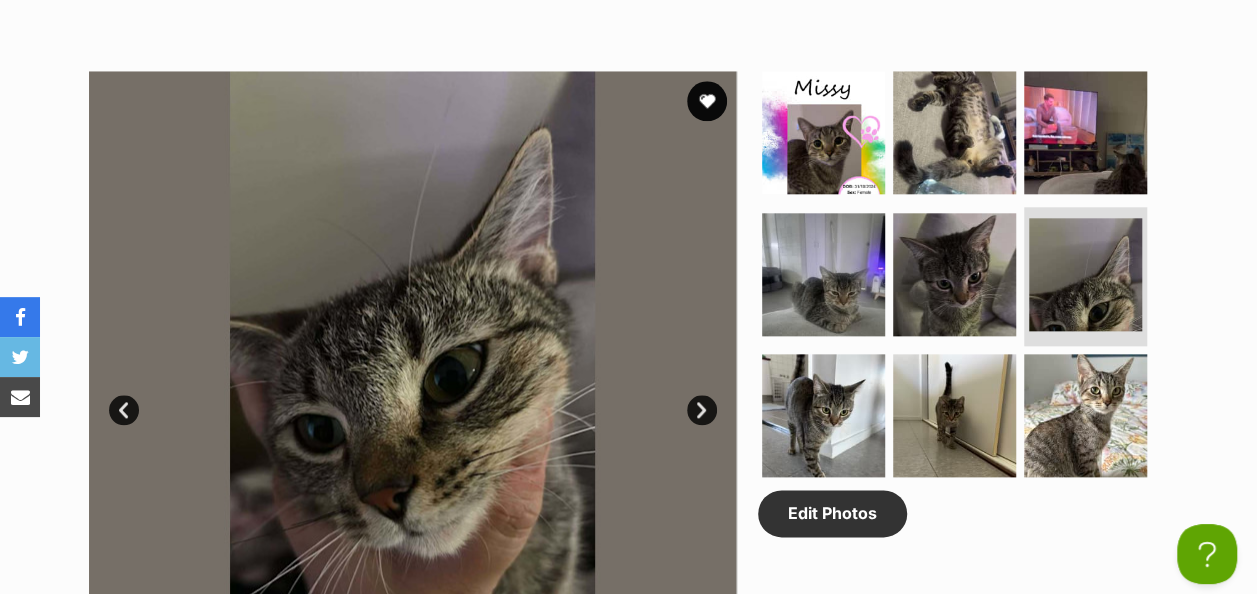 click on "Next" at bounding box center (702, 410) 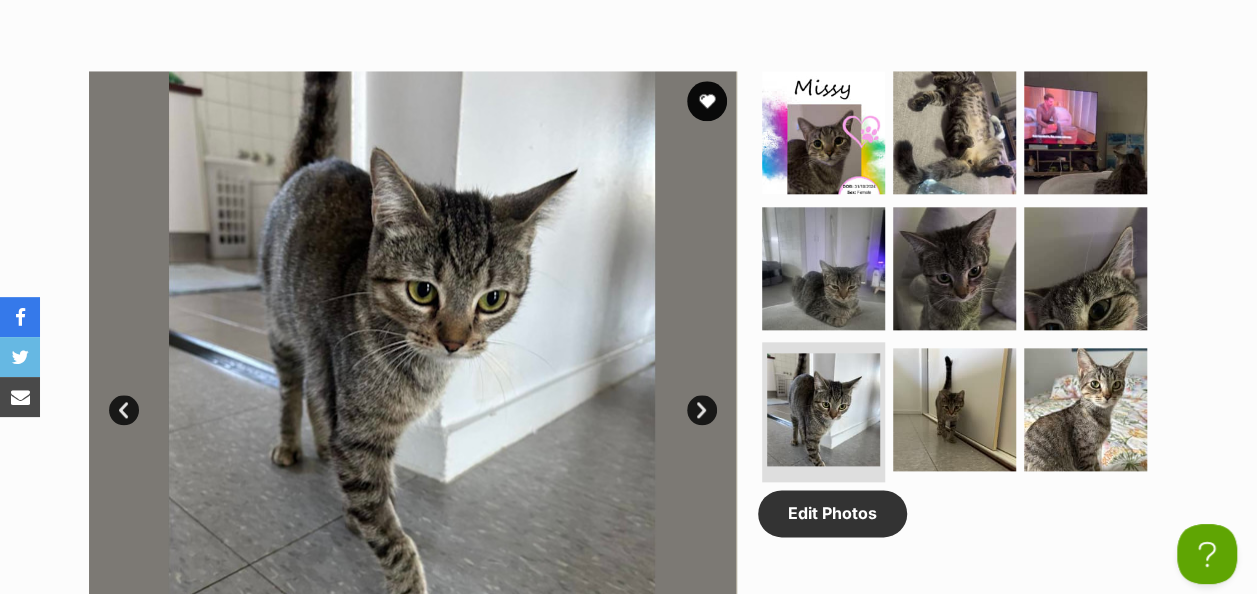 click on "Next" at bounding box center [702, 410] 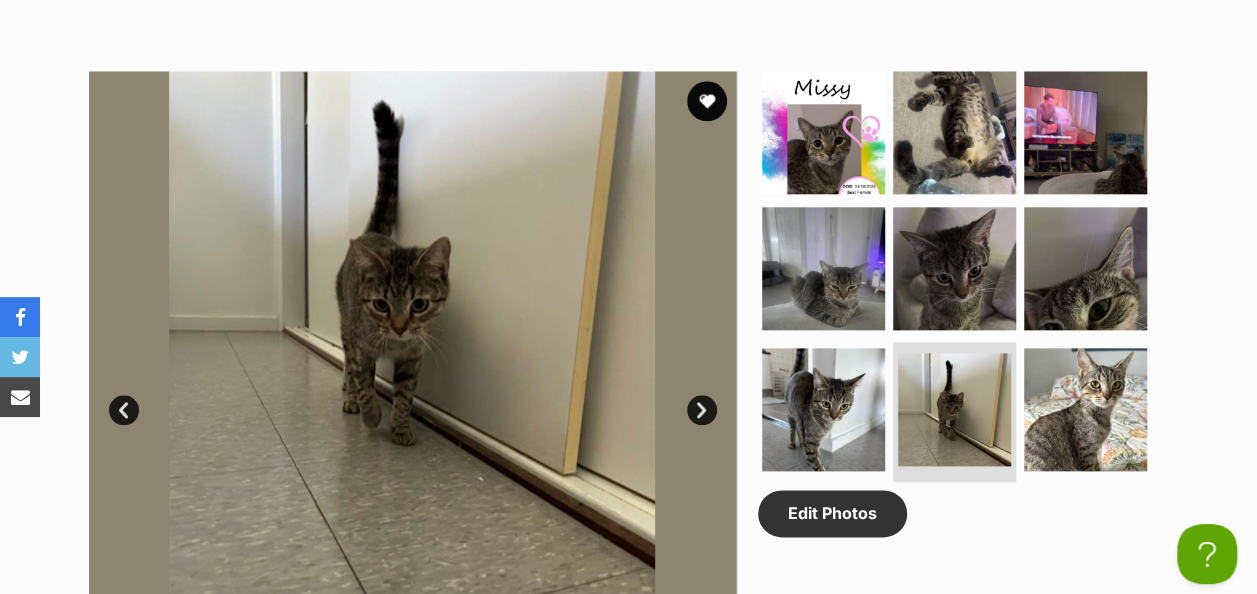 click on "Next" at bounding box center [702, 410] 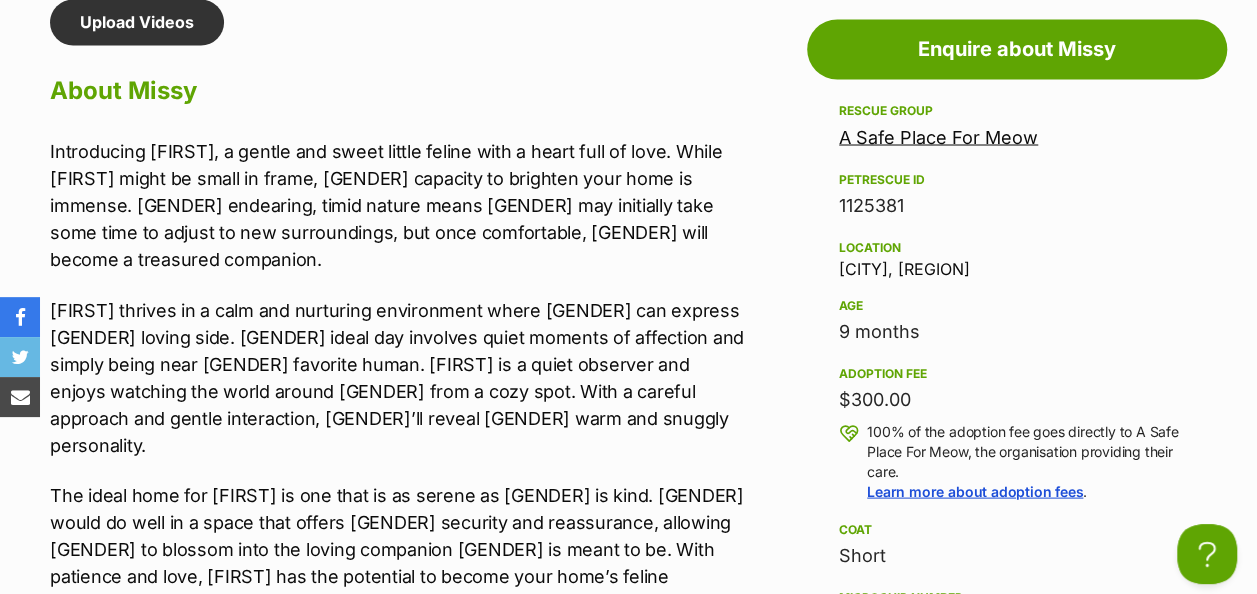 scroll, scrollTop: 1800, scrollLeft: 0, axis: vertical 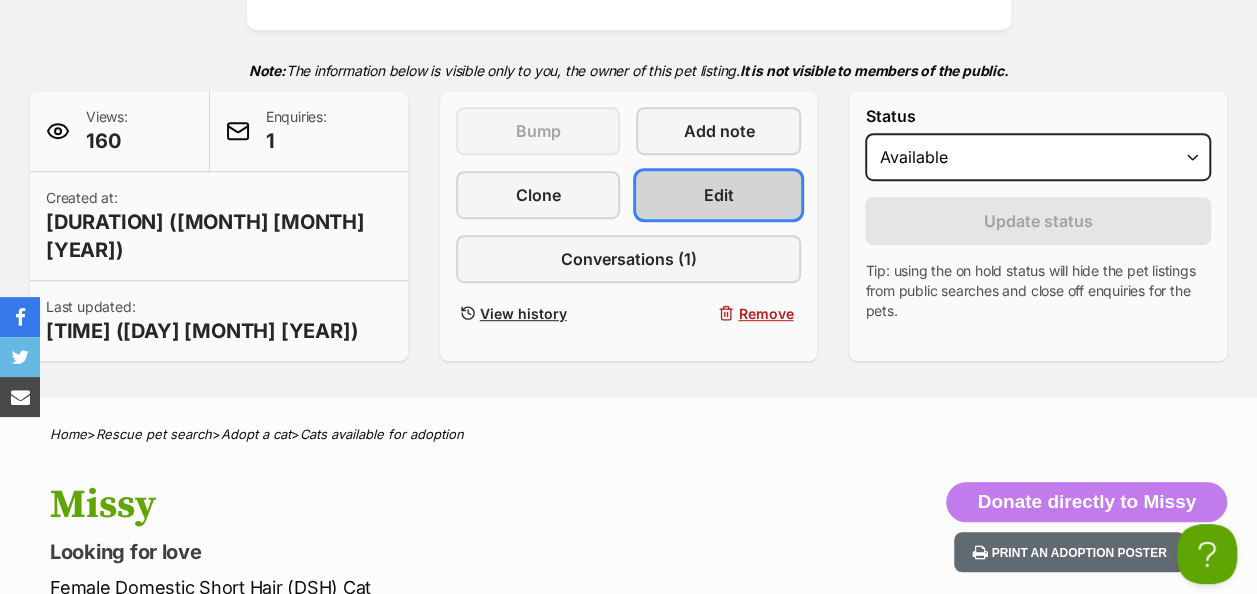 click on "Edit" at bounding box center (718, 195) 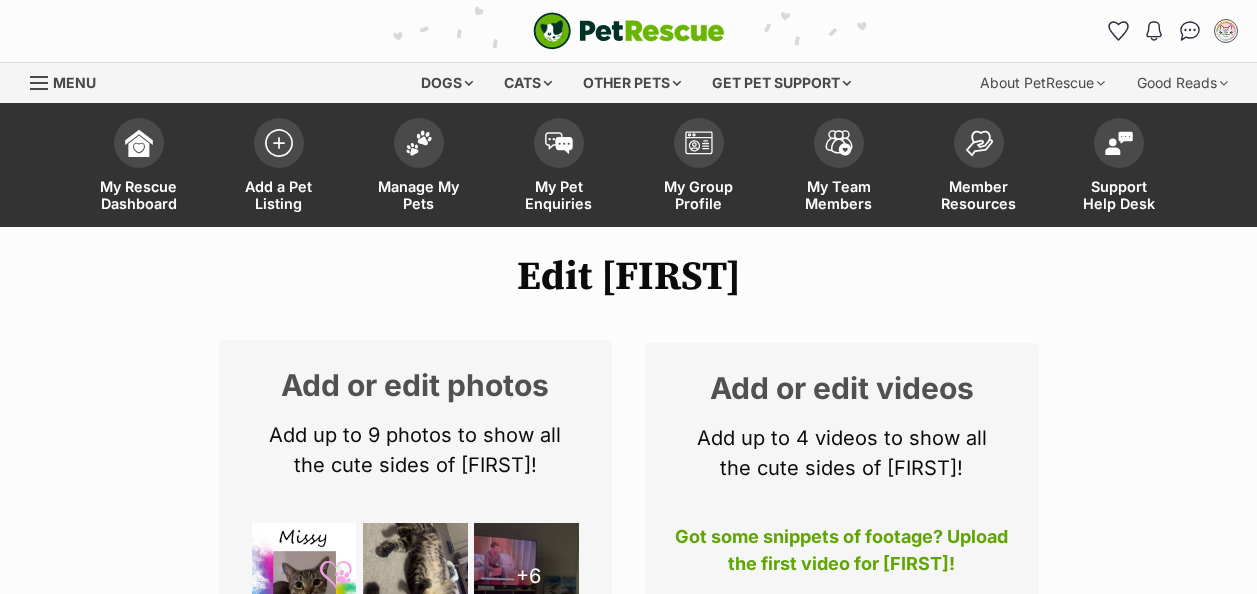 scroll, scrollTop: 0, scrollLeft: 0, axis: both 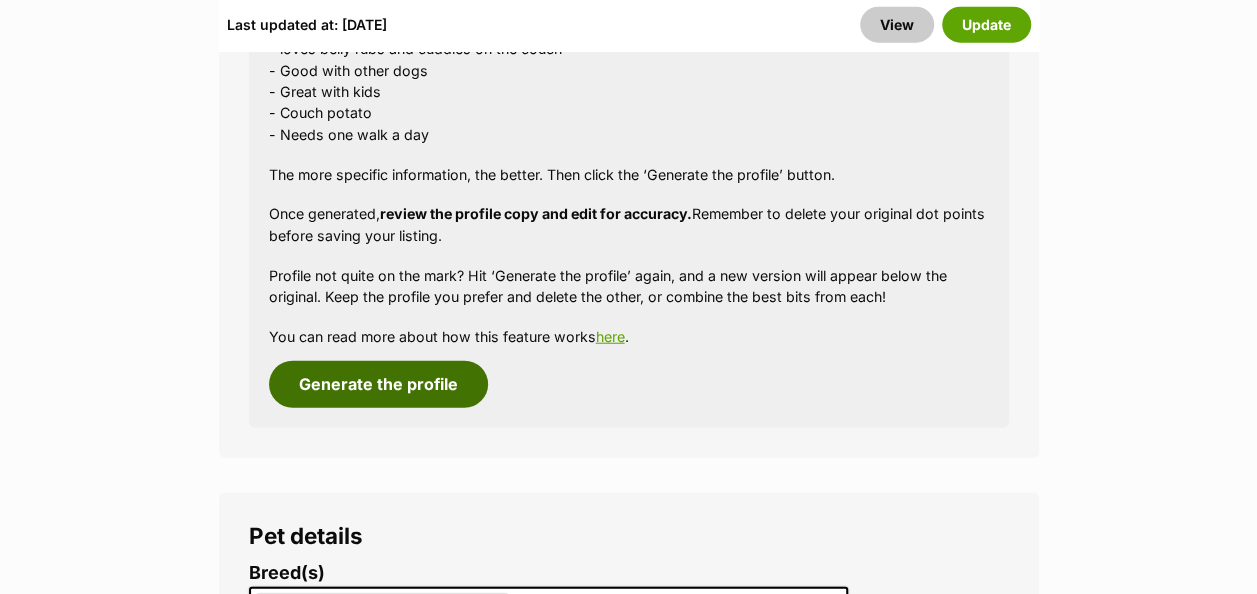 click on "Generate the profile" at bounding box center (378, 384) 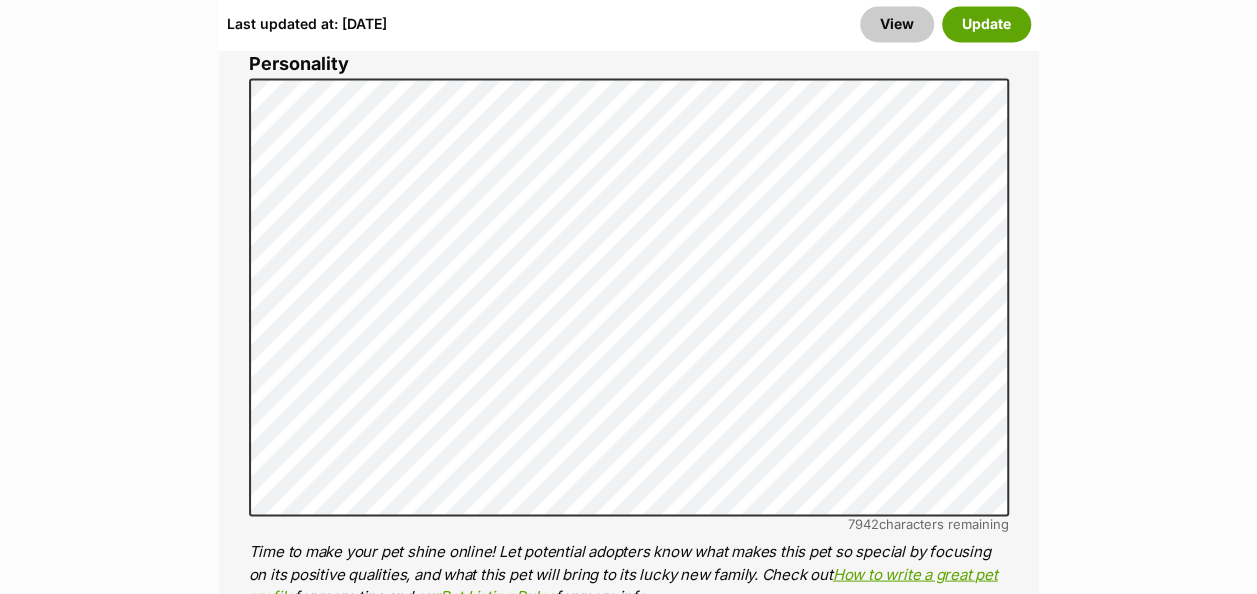 scroll, scrollTop: 1633, scrollLeft: 0, axis: vertical 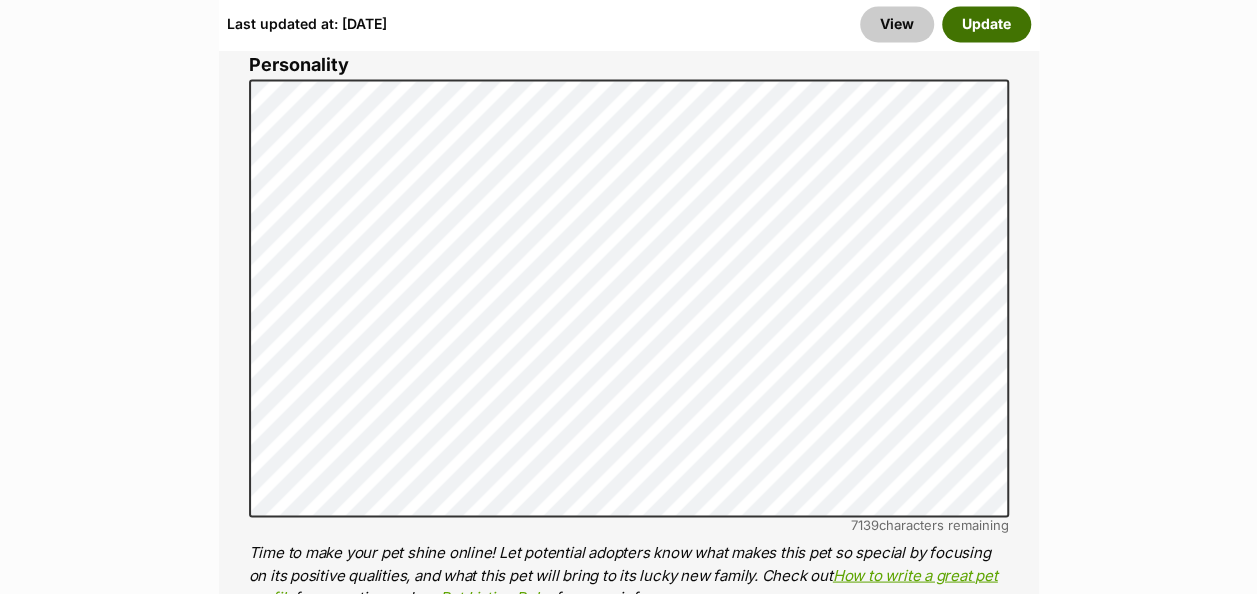 click on "Update" at bounding box center (986, 25) 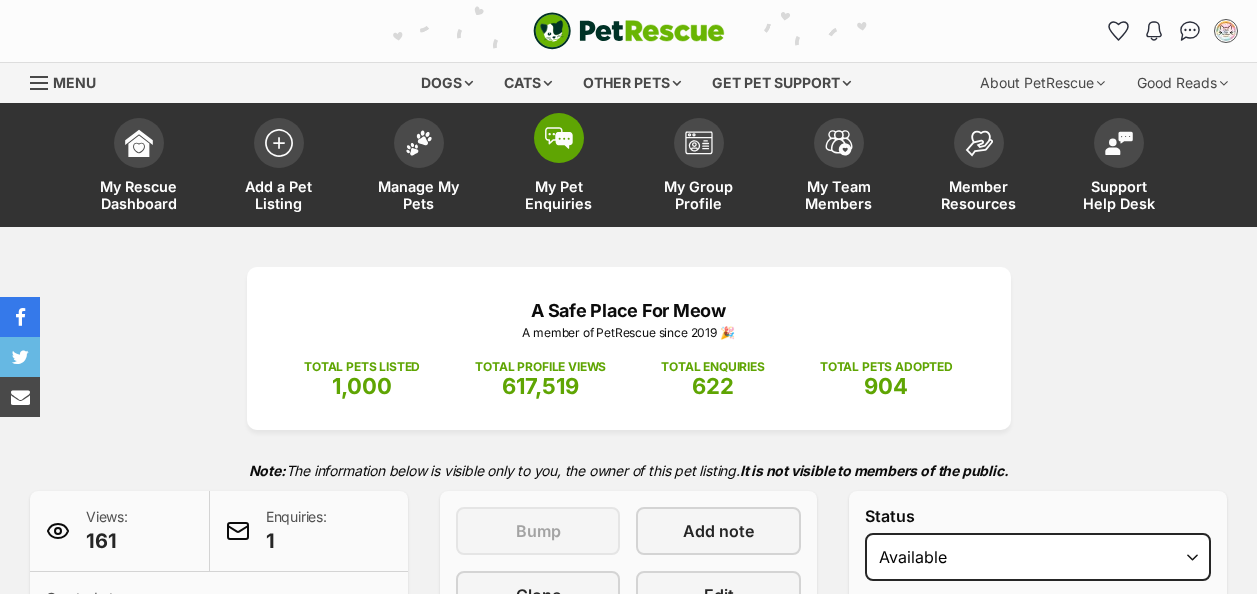 scroll, scrollTop: 0, scrollLeft: 0, axis: both 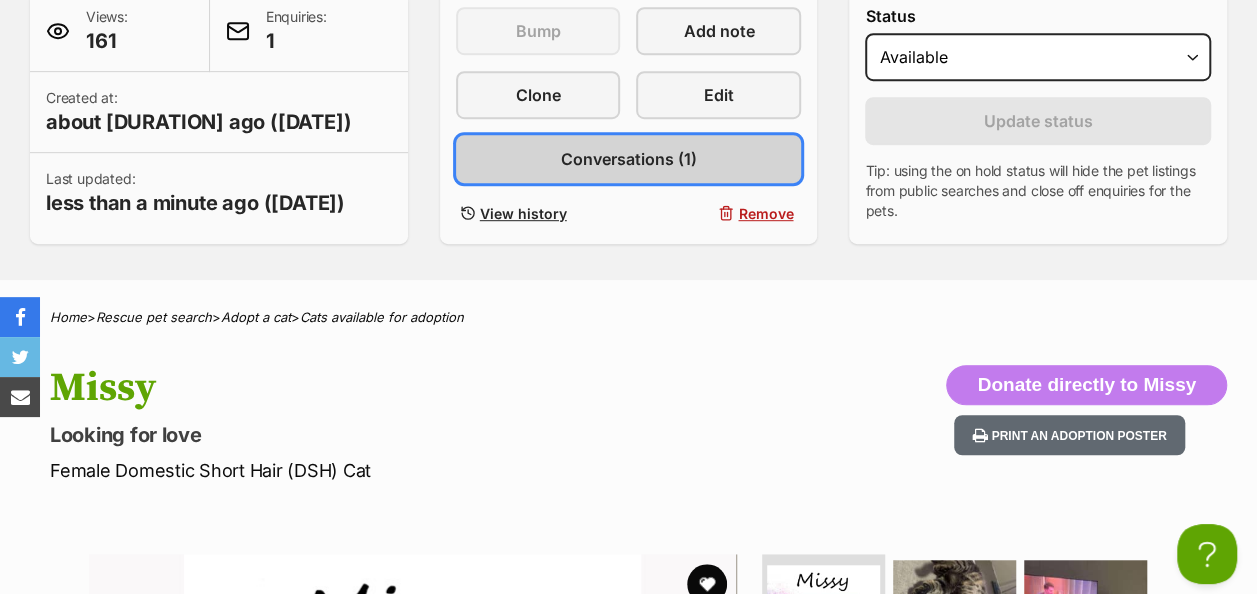 click on "Conversations (1)" at bounding box center [628, 159] 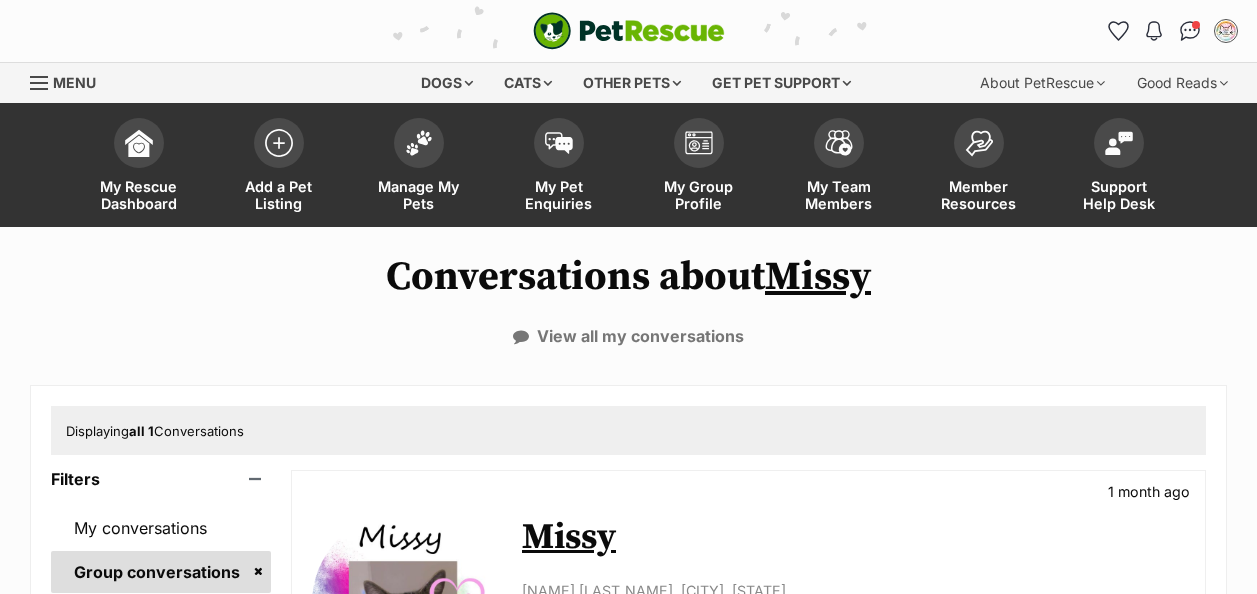 scroll, scrollTop: 400, scrollLeft: 0, axis: vertical 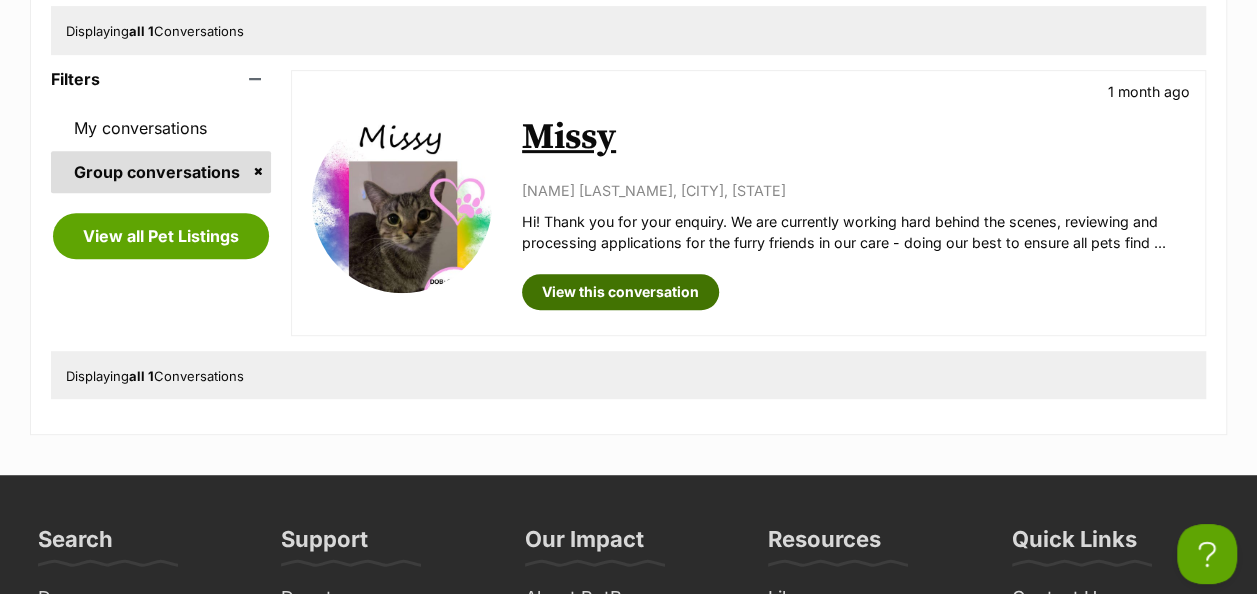click on "View this conversation" at bounding box center (620, 292) 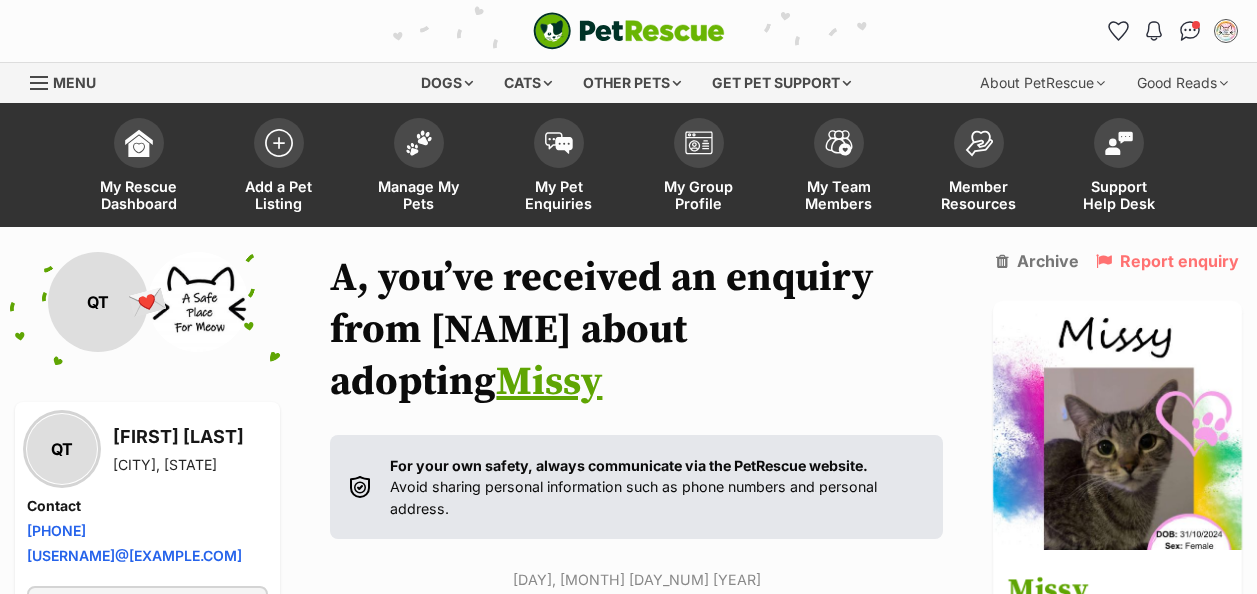 scroll, scrollTop: 1, scrollLeft: 0, axis: vertical 